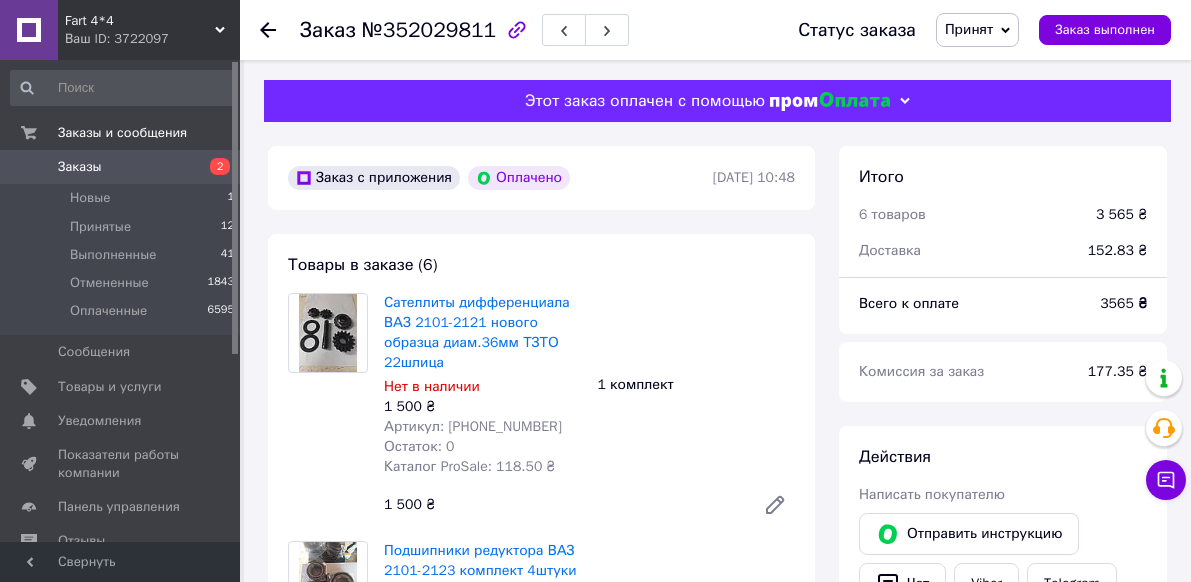 scroll, scrollTop: 700, scrollLeft: 0, axis: vertical 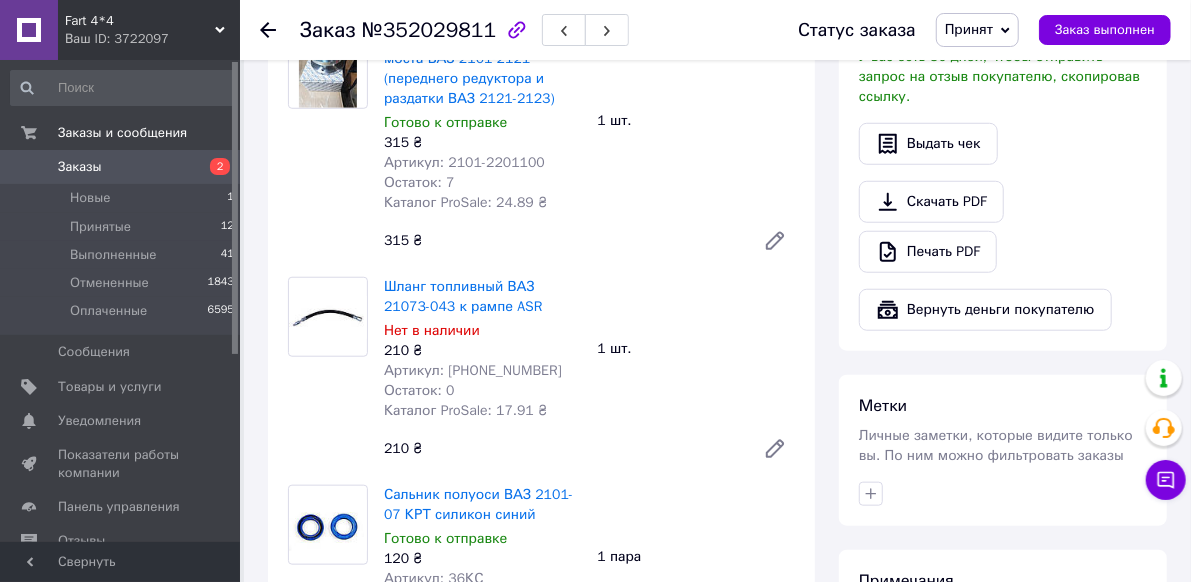 click on "Заказы" at bounding box center [80, 167] 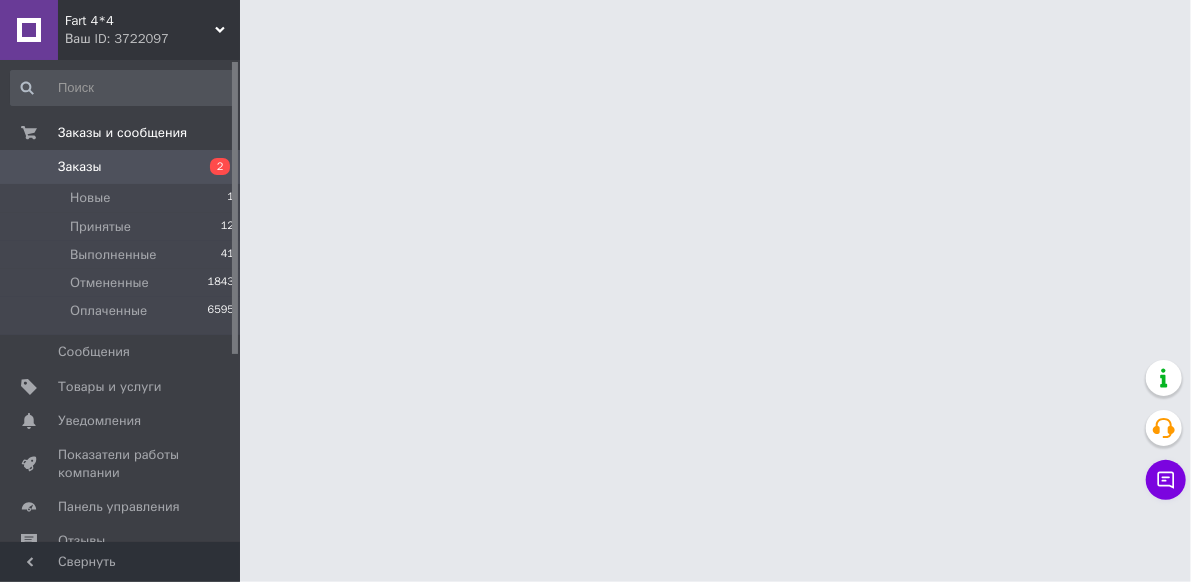 scroll, scrollTop: 0, scrollLeft: 0, axis: both 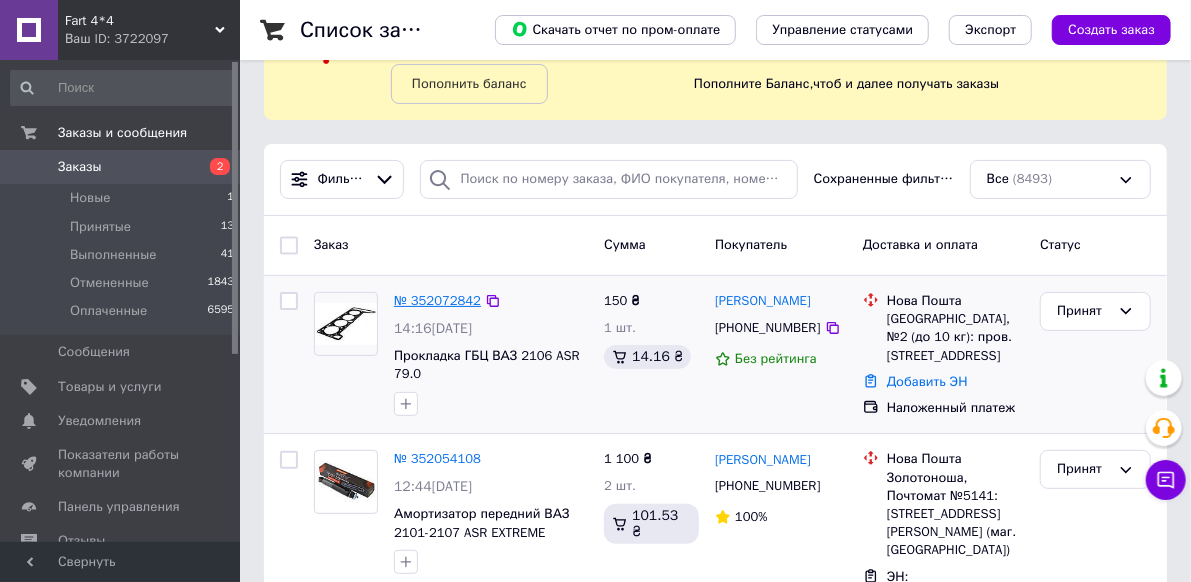 click on "№ 352072842" at bounding box center (437, 300) 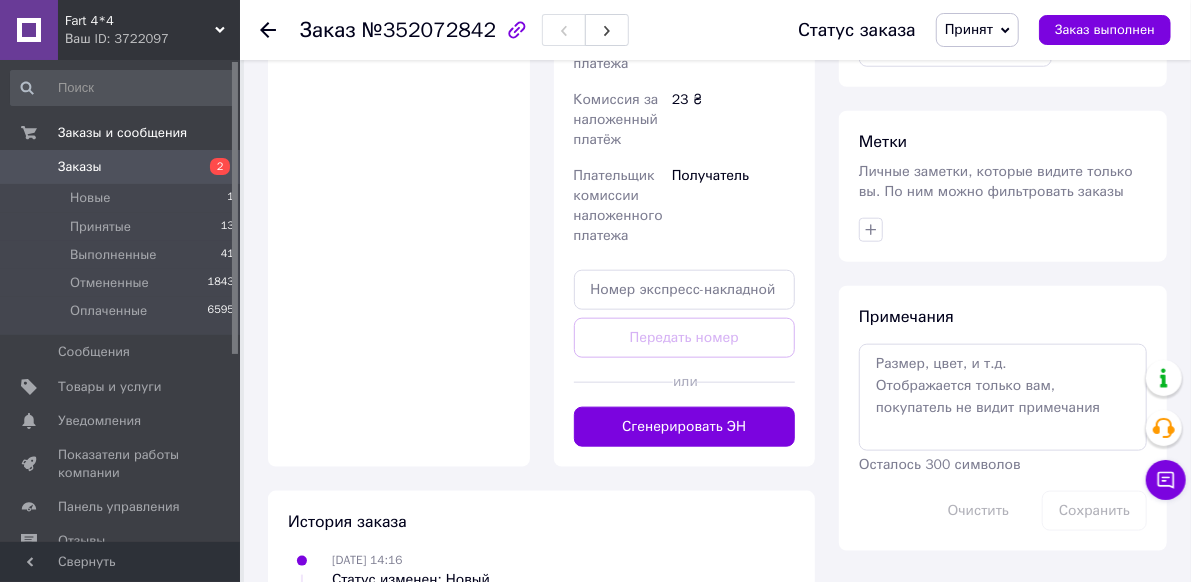 scroll, scrollTop: 900, scrollLeft: 0, axis: vertical 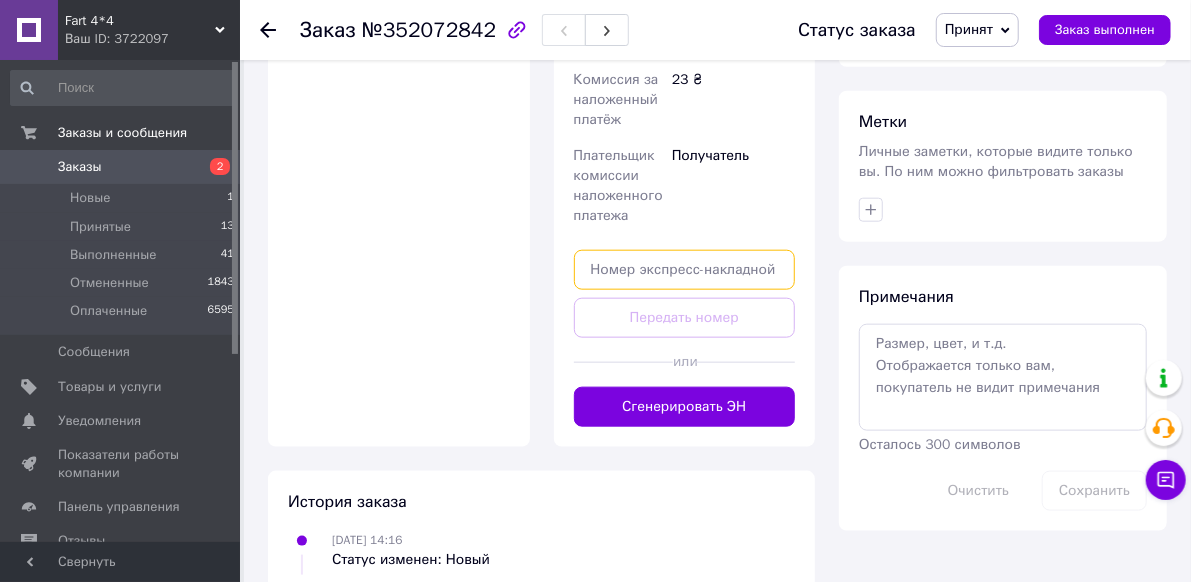 paste on "20451203105283" 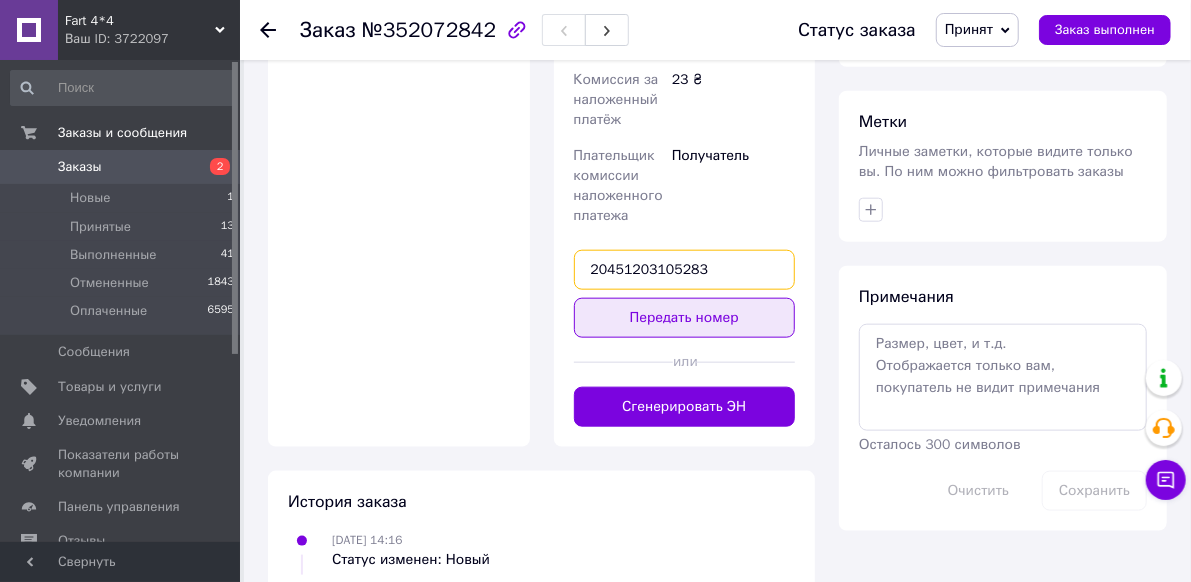 type on "20451203105283" 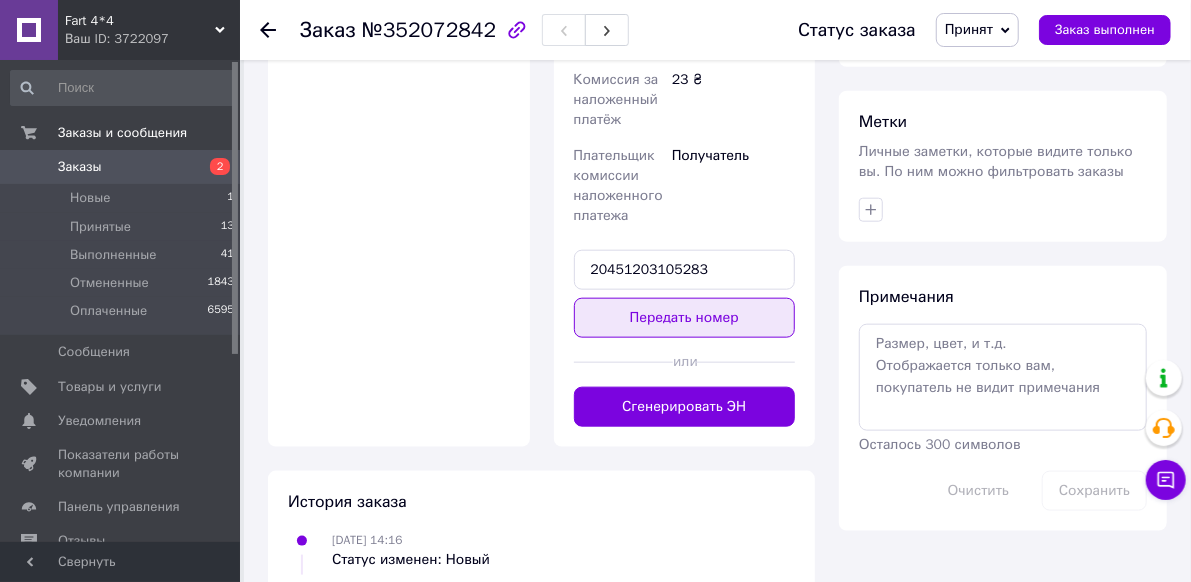 click on "Передать номер" at bounding box center [685, 318] 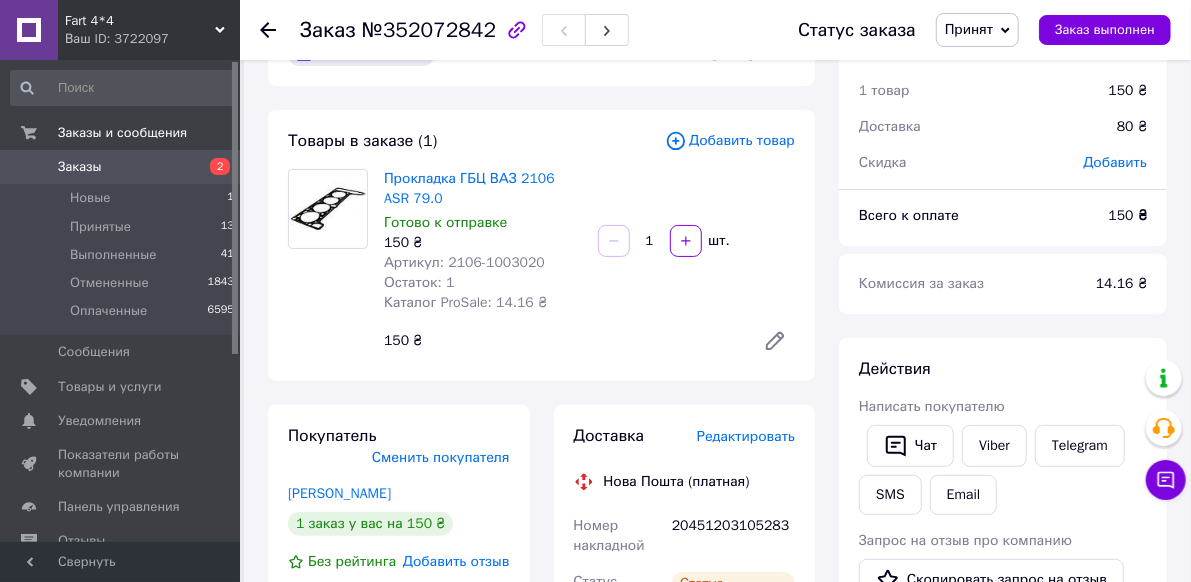 scroll, scrollTop: 0, scrollLeft: 0, axis: both 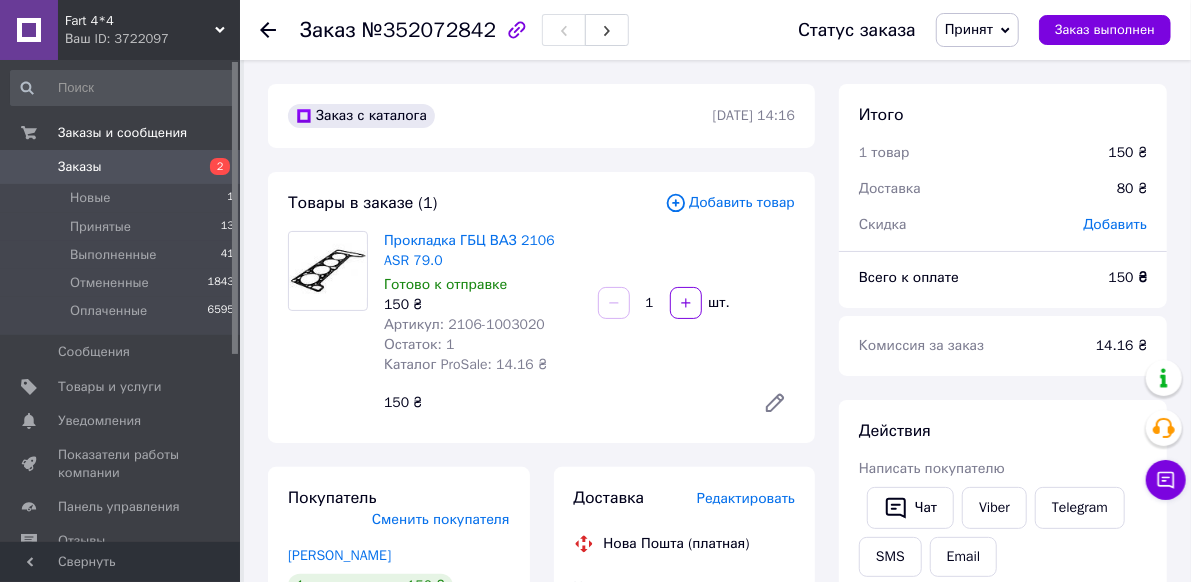 click 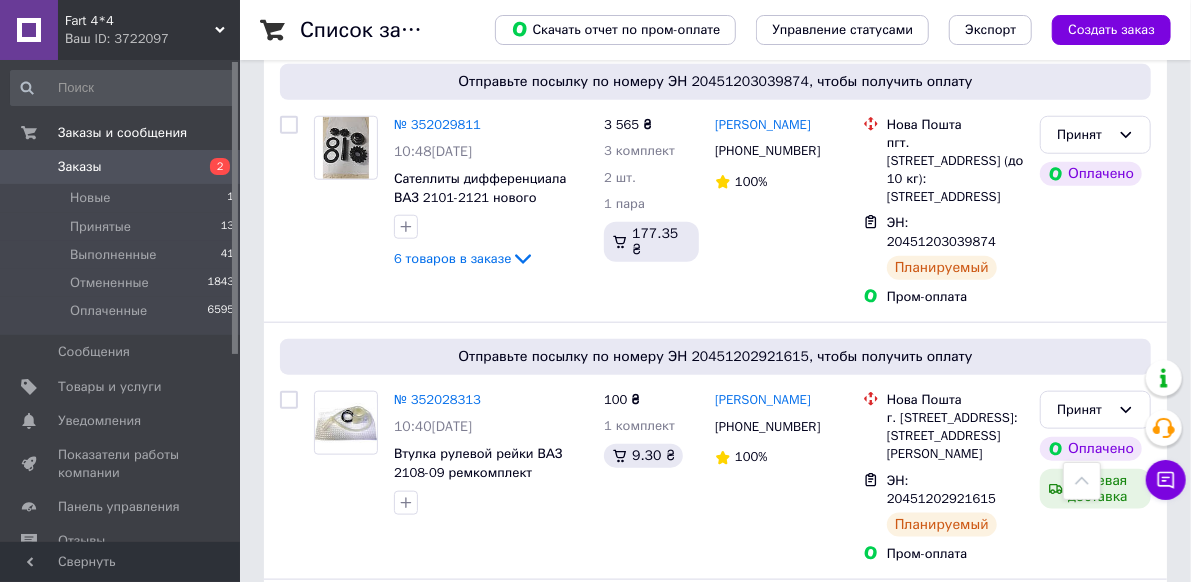 scroll, scrollTop: 900, scrollLeft: 0, axis: vertical 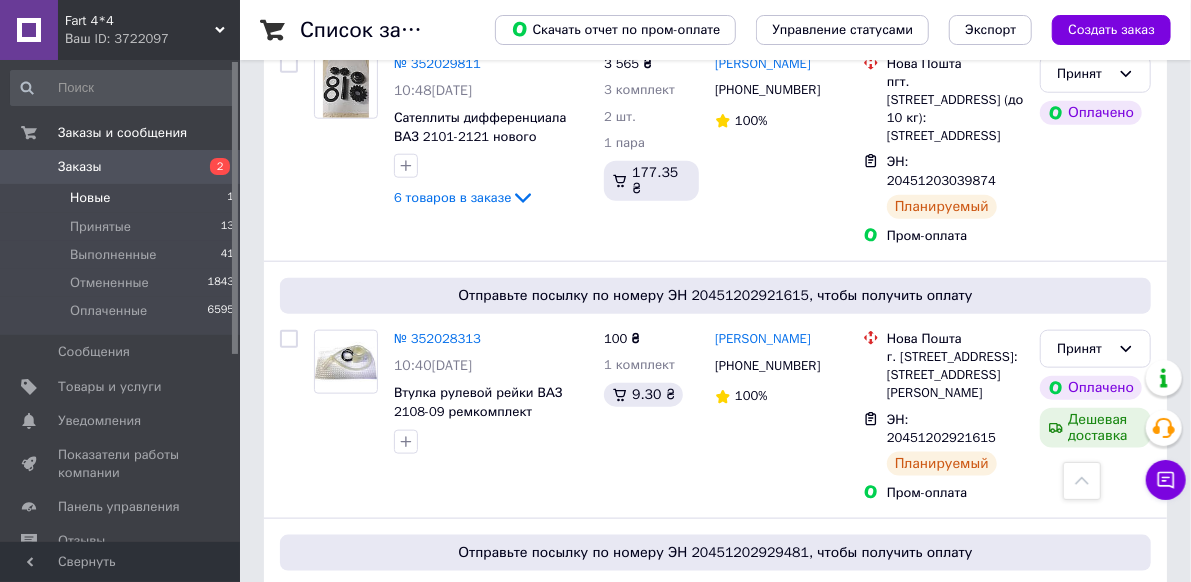 click on "Новые 1" at bounding box center [123, 198] 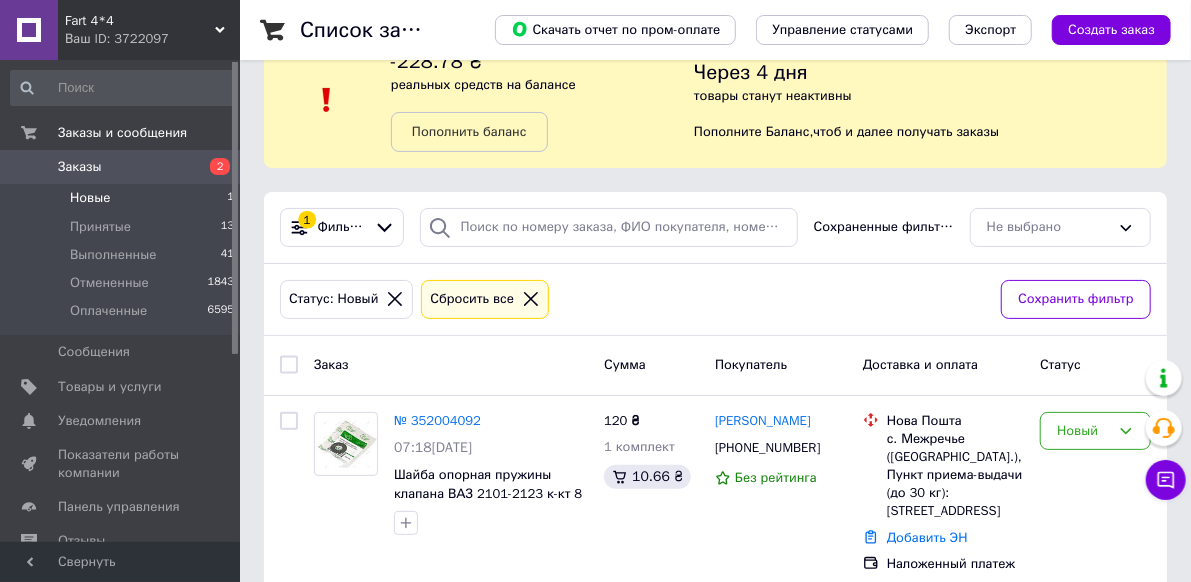 scroll, scrollTop: 81, scrollLeft: 0, axis: vertical 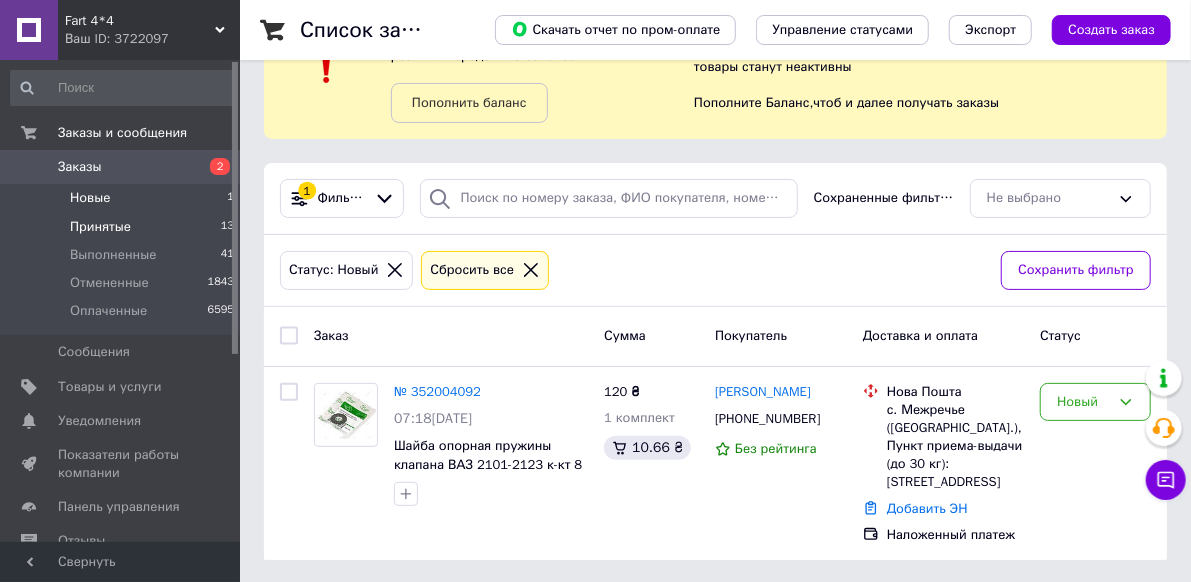 click on "Принятые 13" at bounding box center (123, 227) 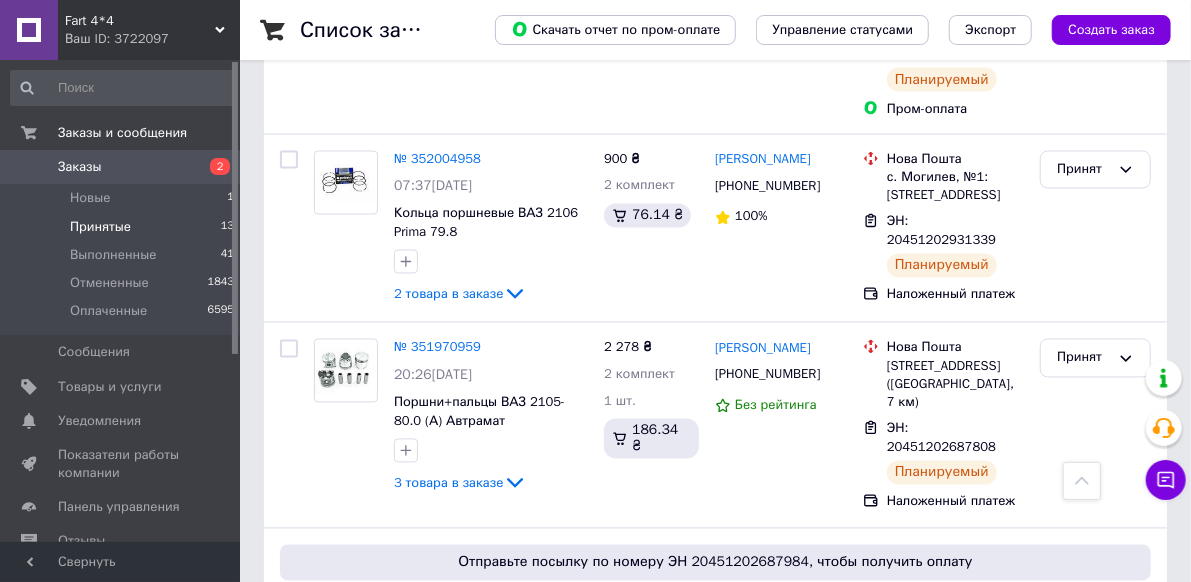 scroll, scrollTop: 1600, scrollLeft: 0, axis: vertical 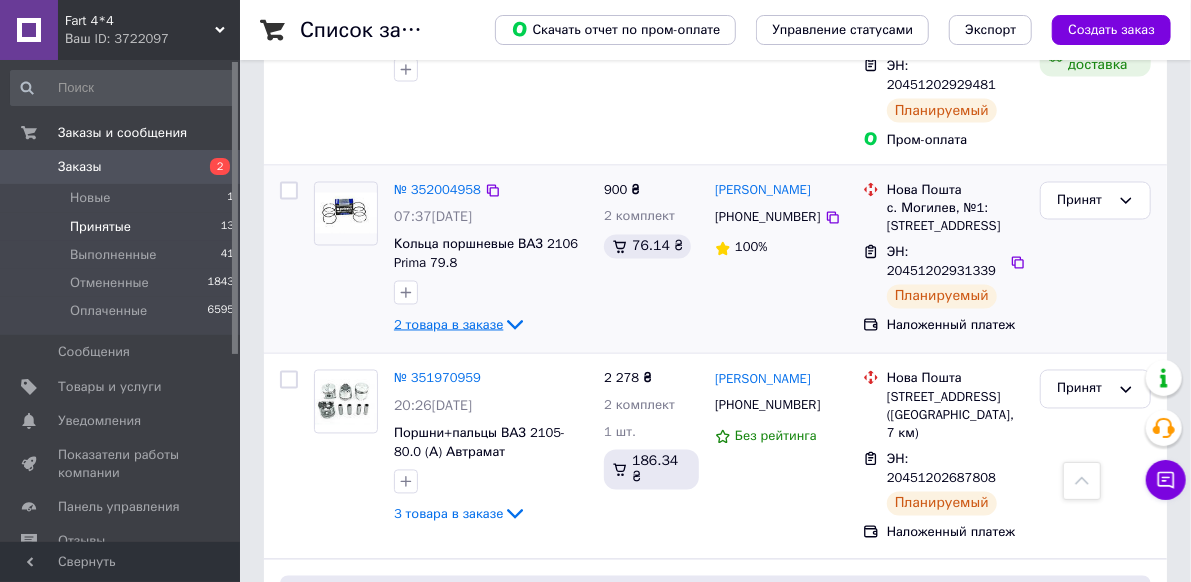 click on "2 товара в заказе" at bounding box center [448, 324] 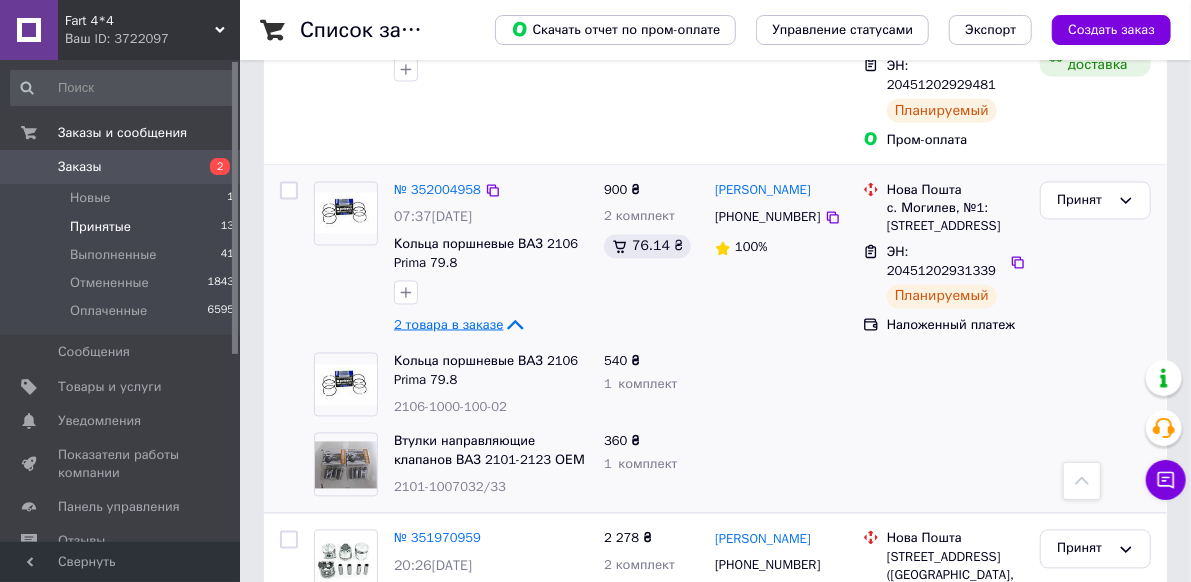 click on "2 товара в заказе" at bounding box center [448, 324] 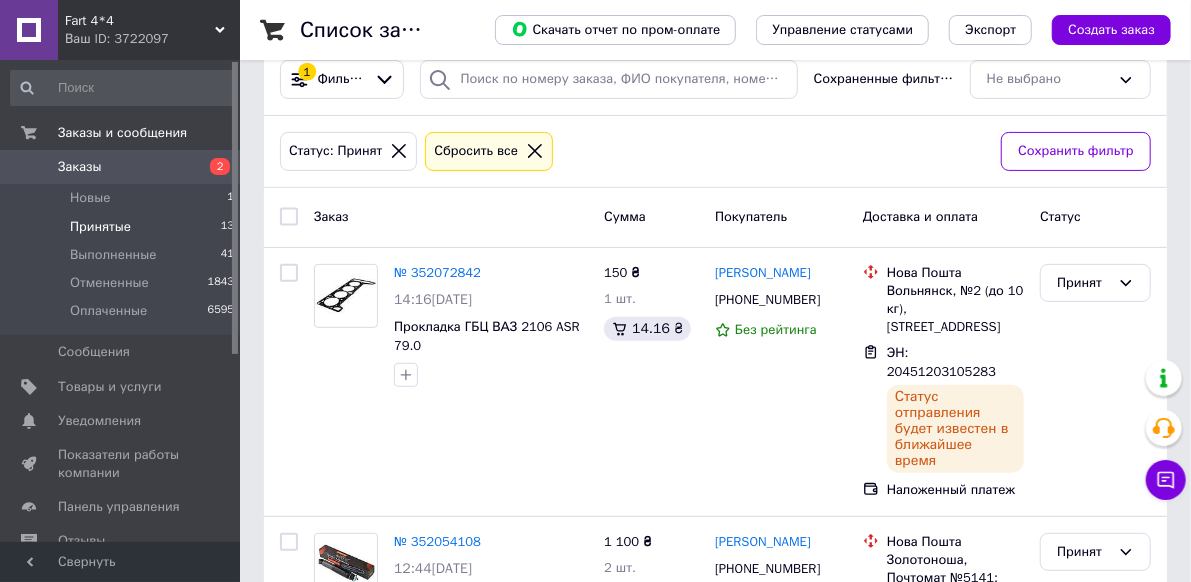 scroll, scrollTop: 0, scrollLeft: 0, axis: both 